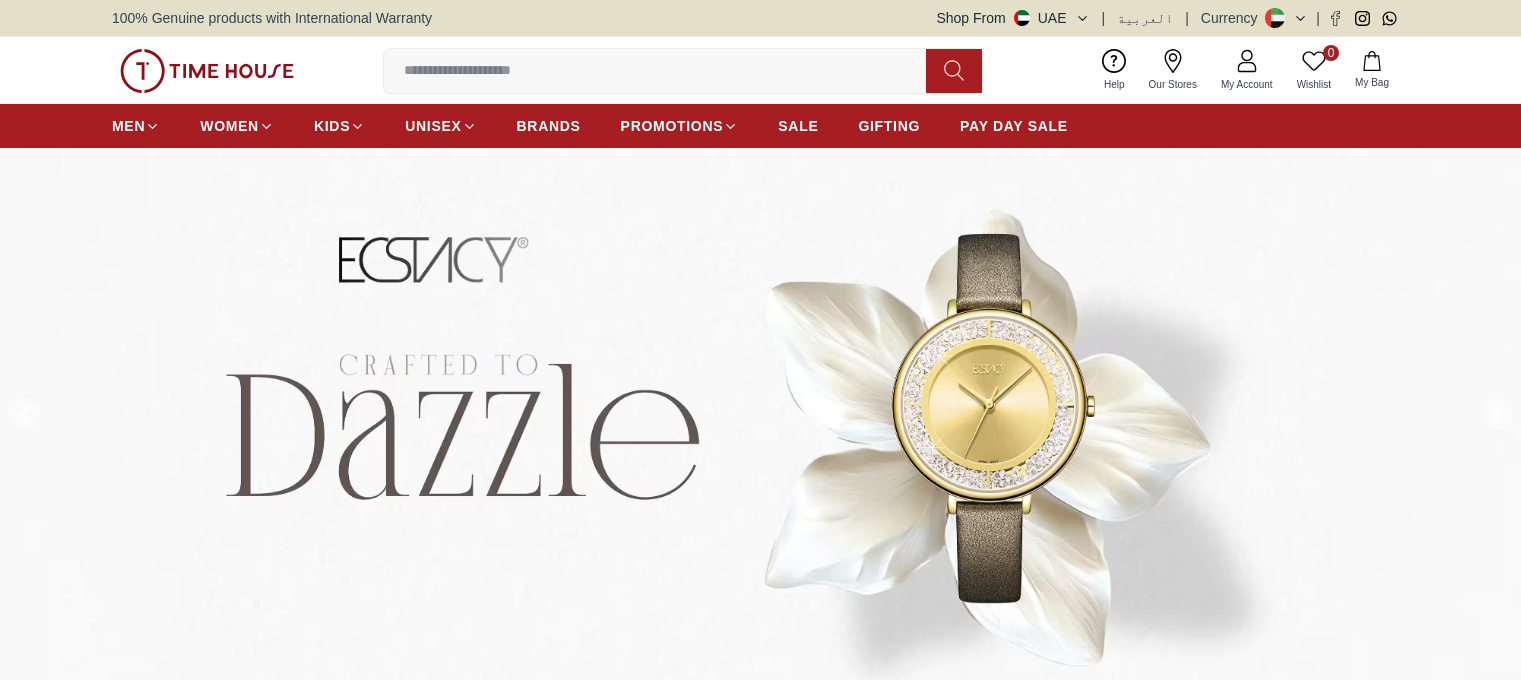 scroll, scrollTop: 0, scrollLeft: 0, axis: both 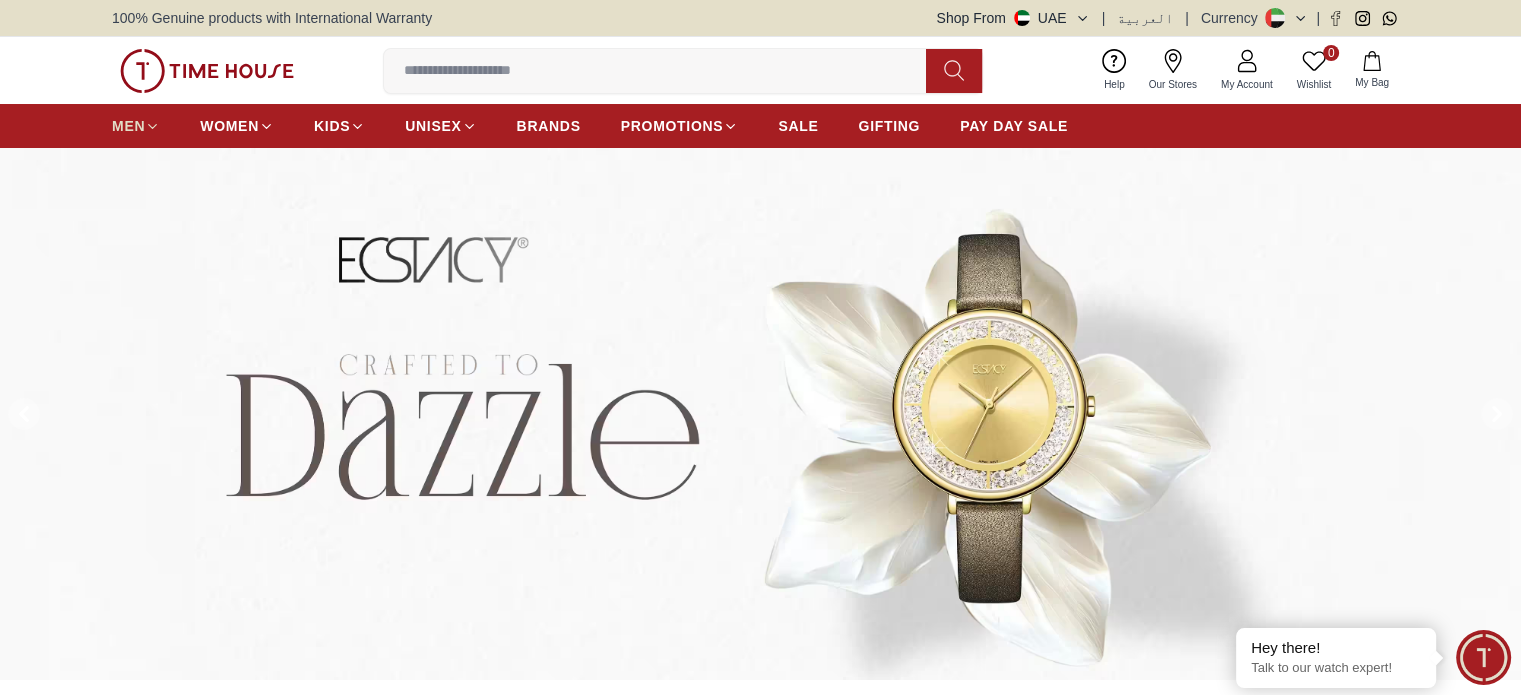 click 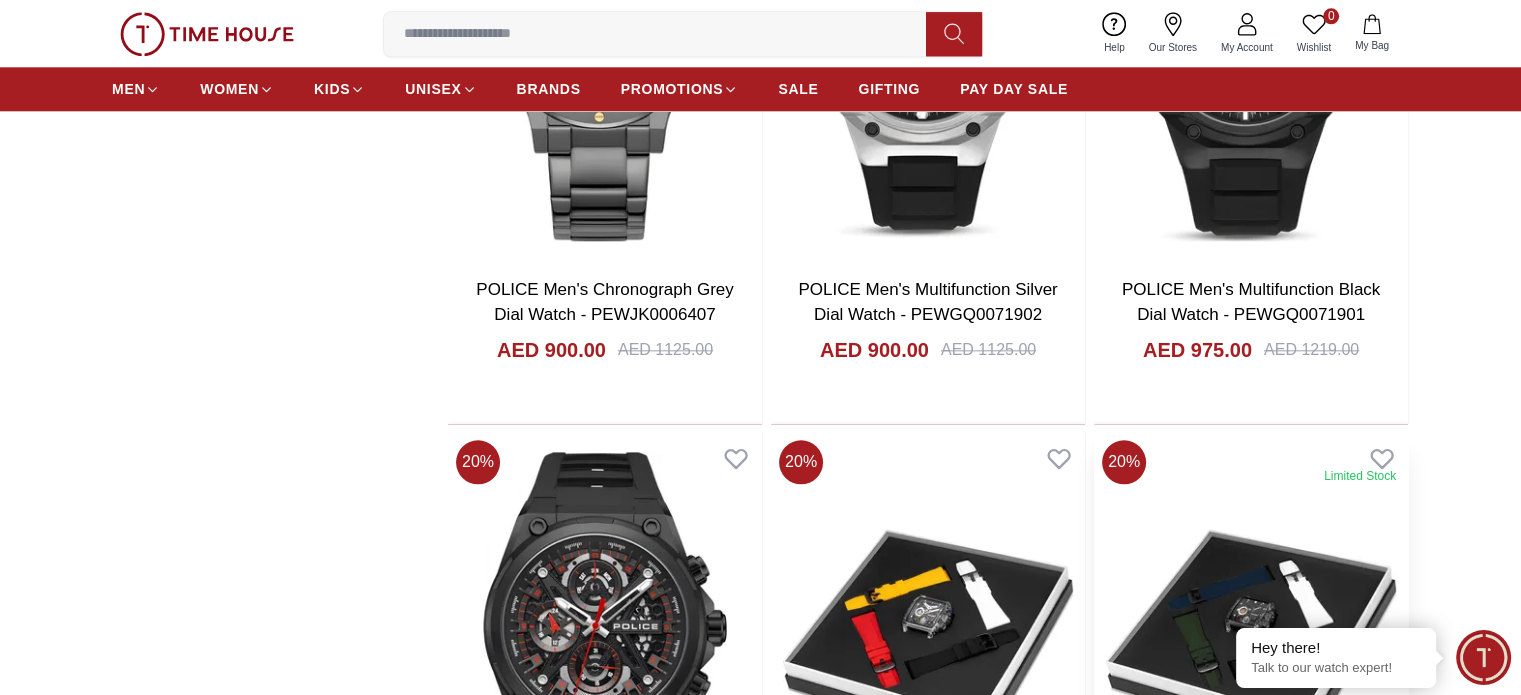 scroll, scrollTop: 2200, scrollLeft: 0, axis: vertical 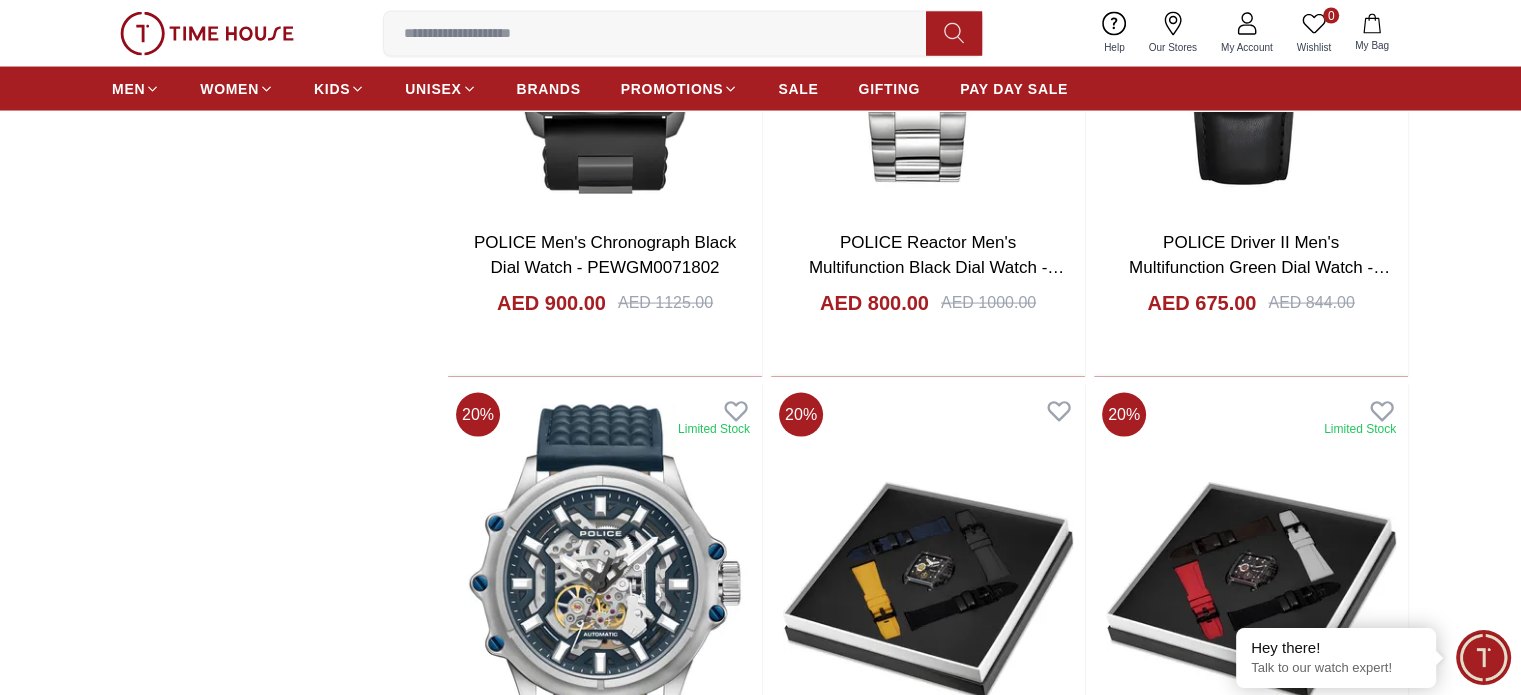 click at bounding box center (605, 2927) 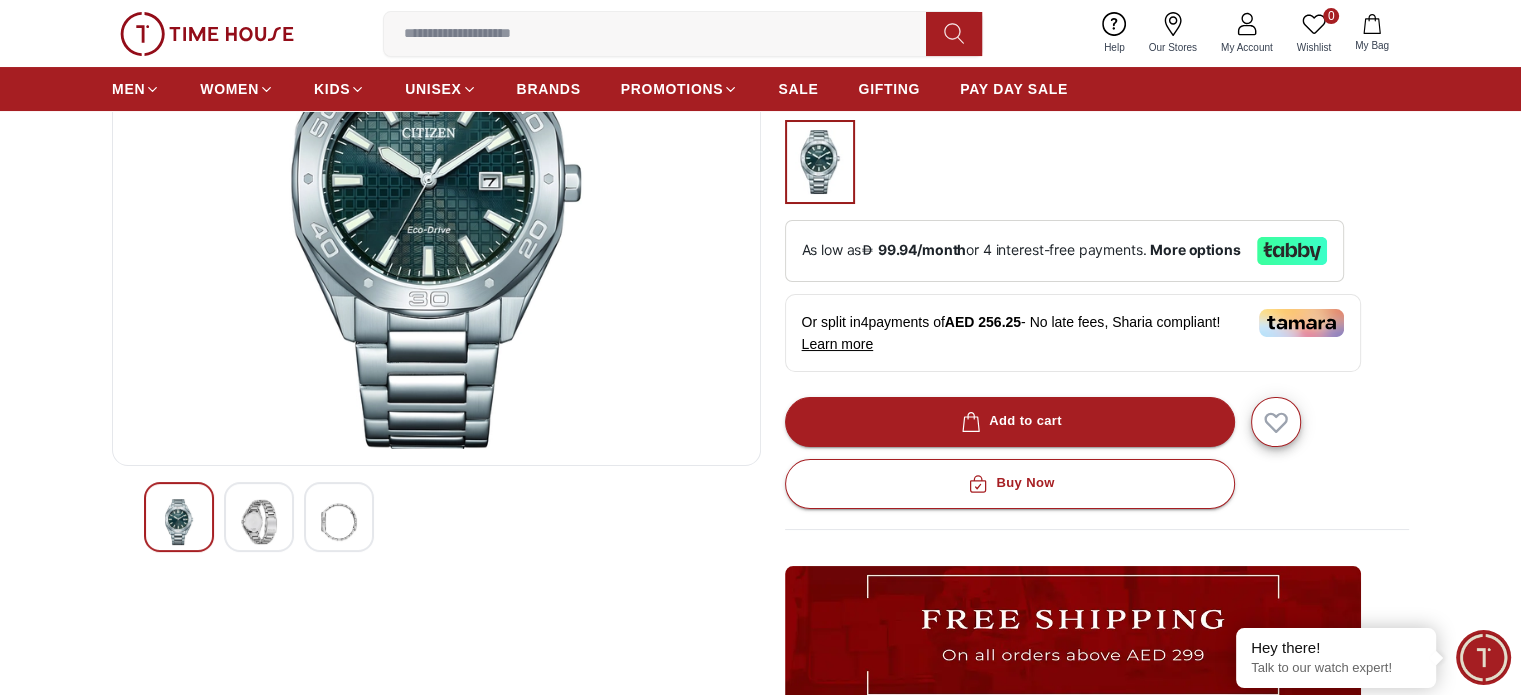 scroll, scrollTop: 0, scrollLeft: 0, axis: both 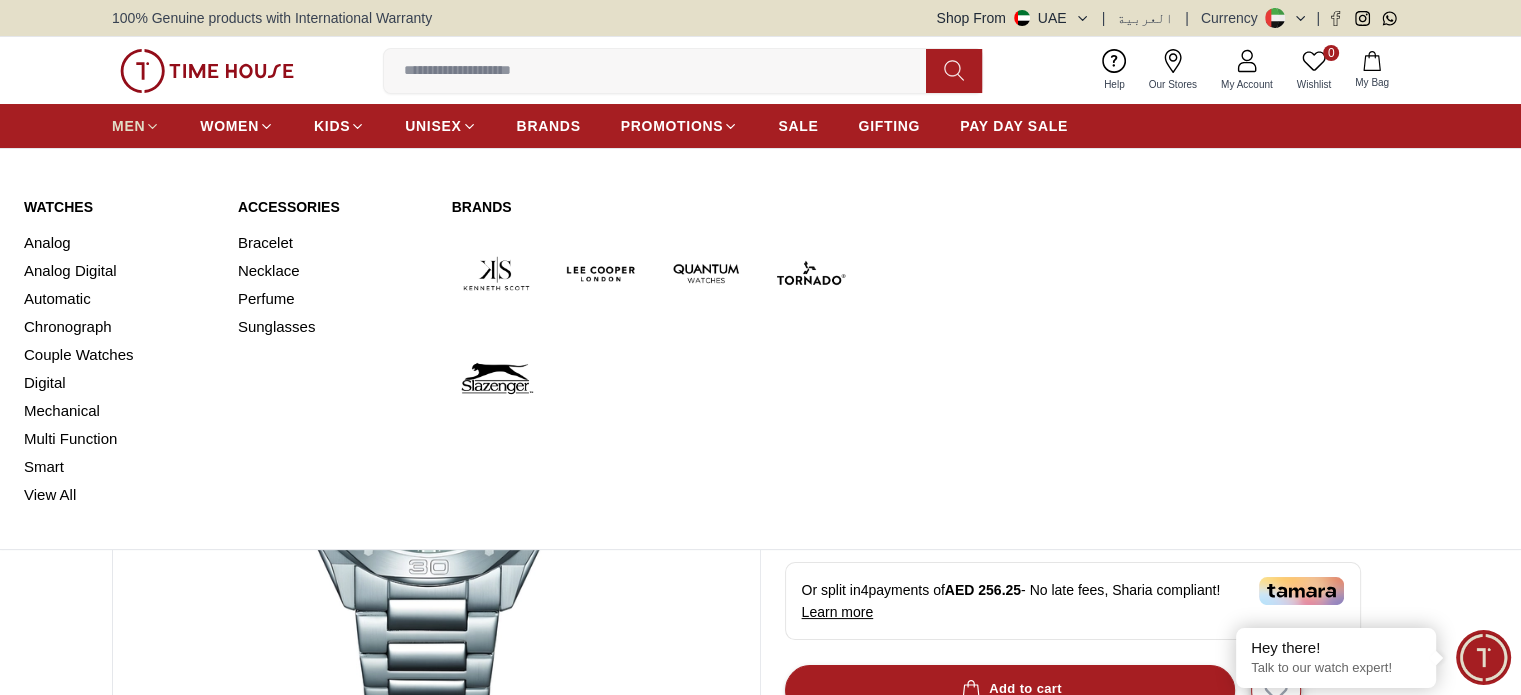 click on "MEN" at bounding box center [128, 126] 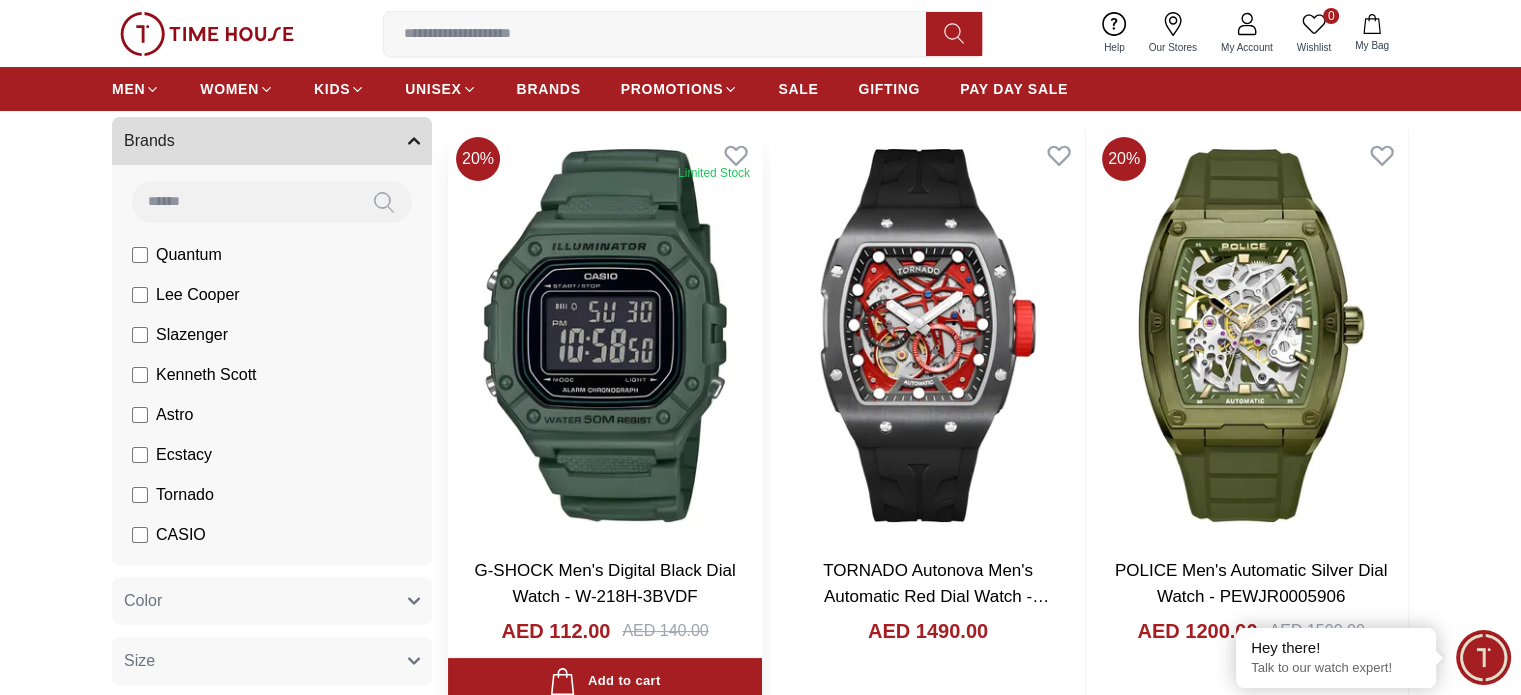 scroll, scrollTop: 200, scrollLeft: 0, axis: vertical 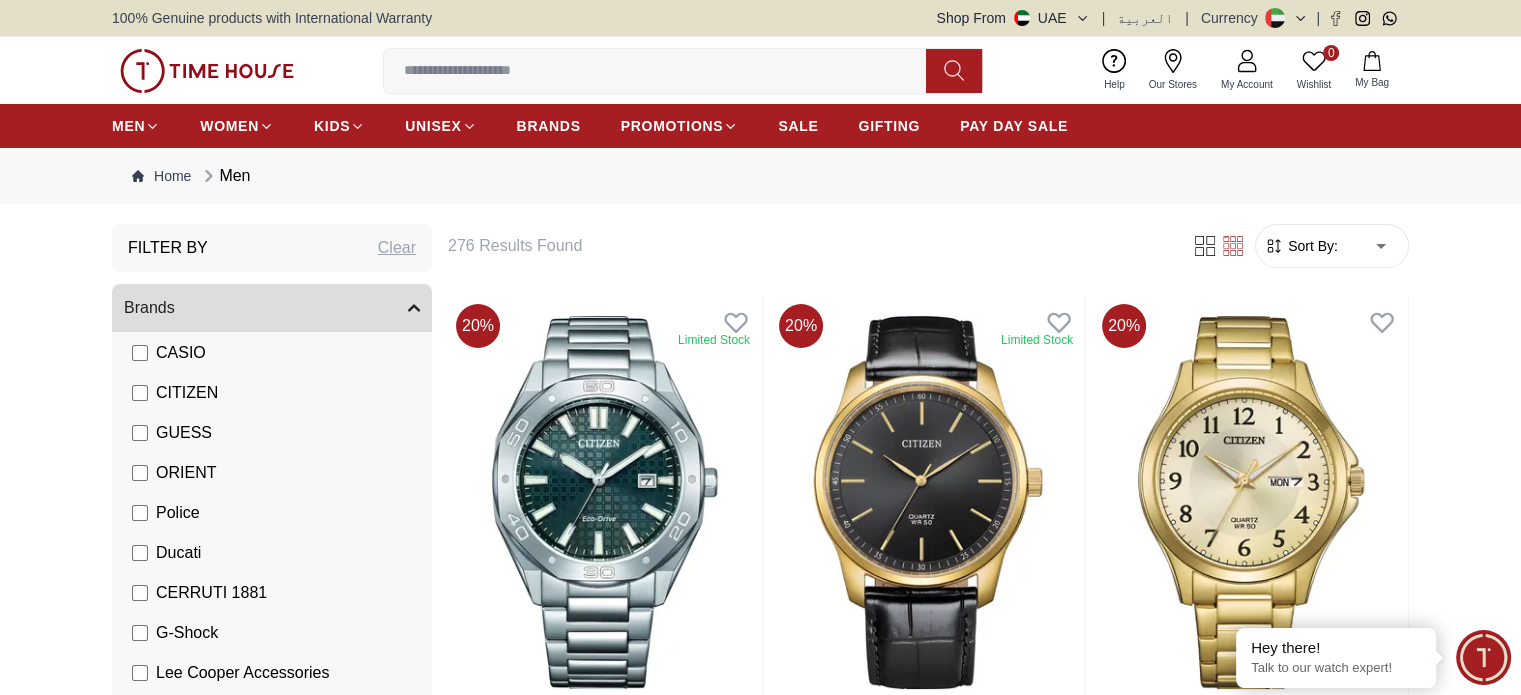 click at bounding box center [663, 71] 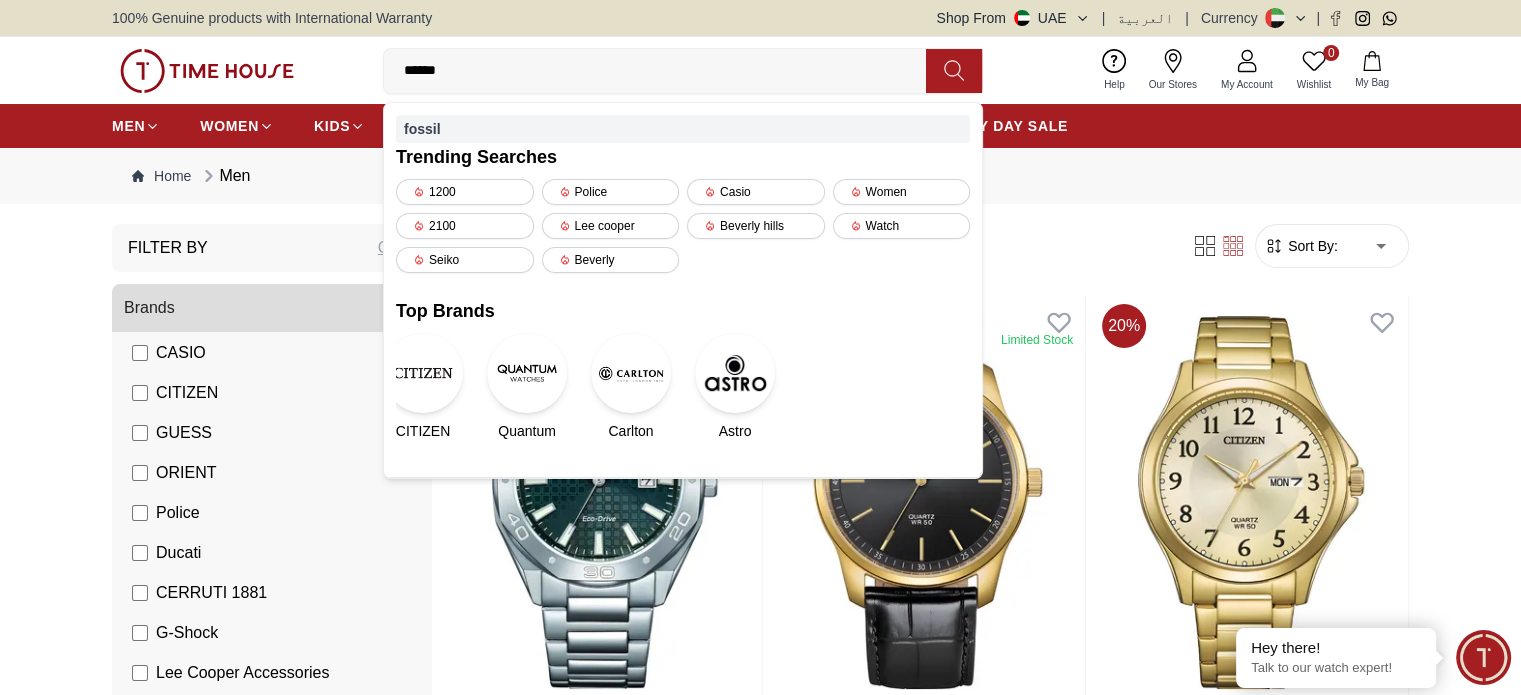 type on "******" 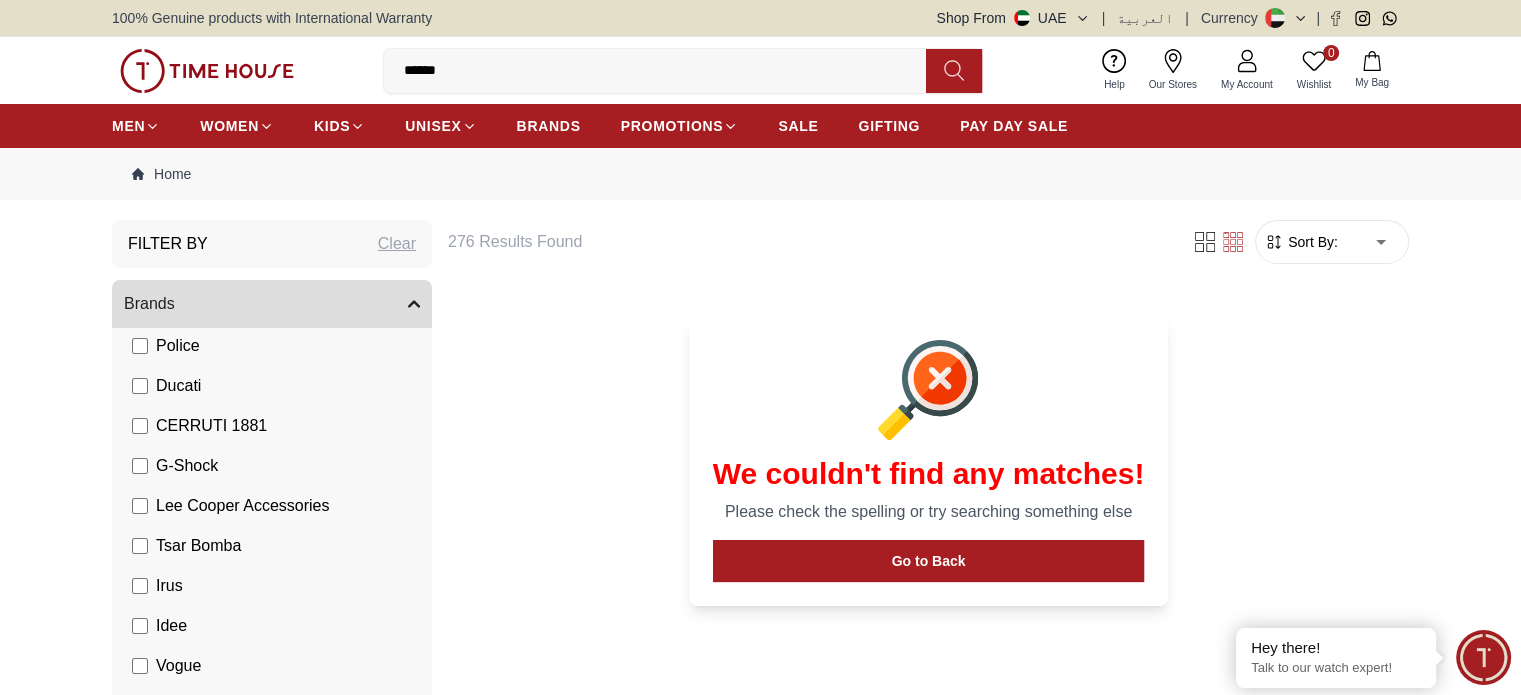 scroll, scrollTop: 549, scrollLeft: 0, axis: vertical 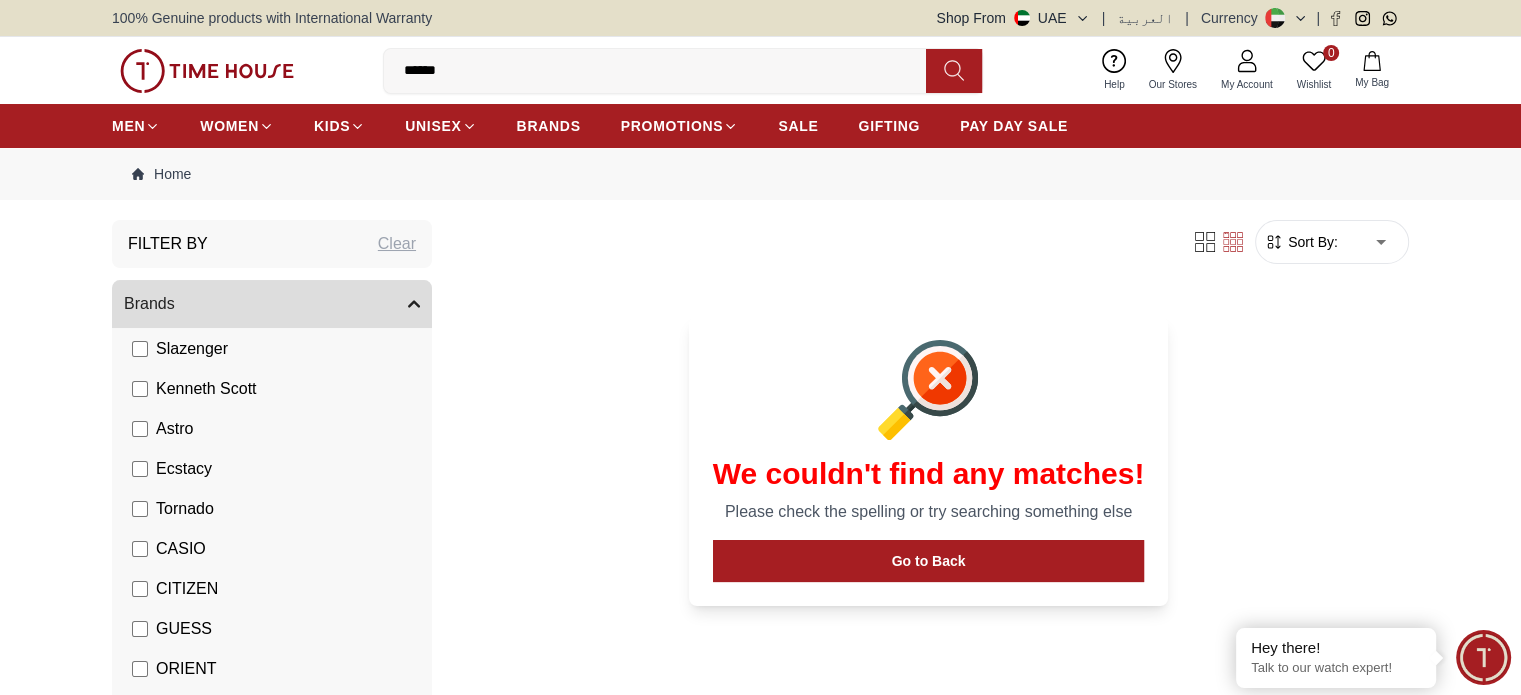 click on "******" at bounding box center (663, 71) 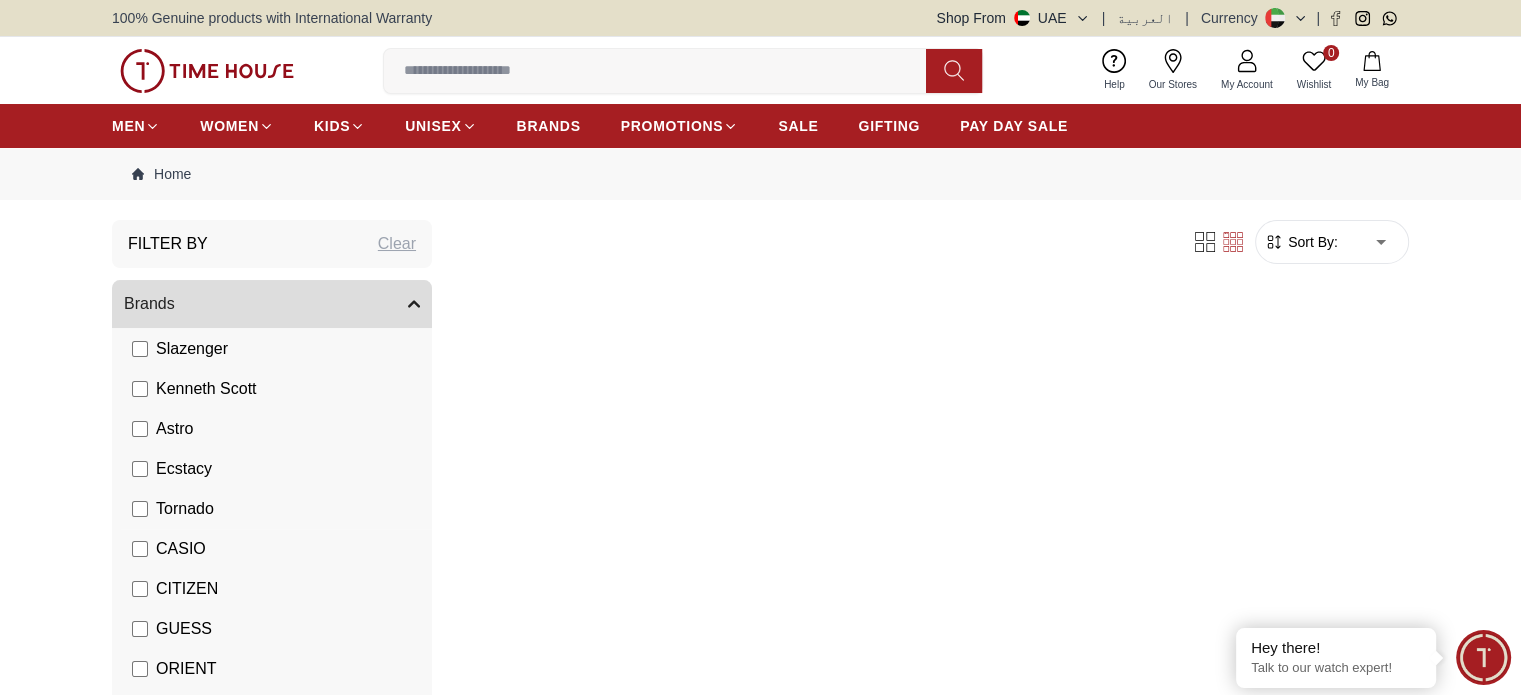 click on "Tornado" at bounding box center (173, 509) 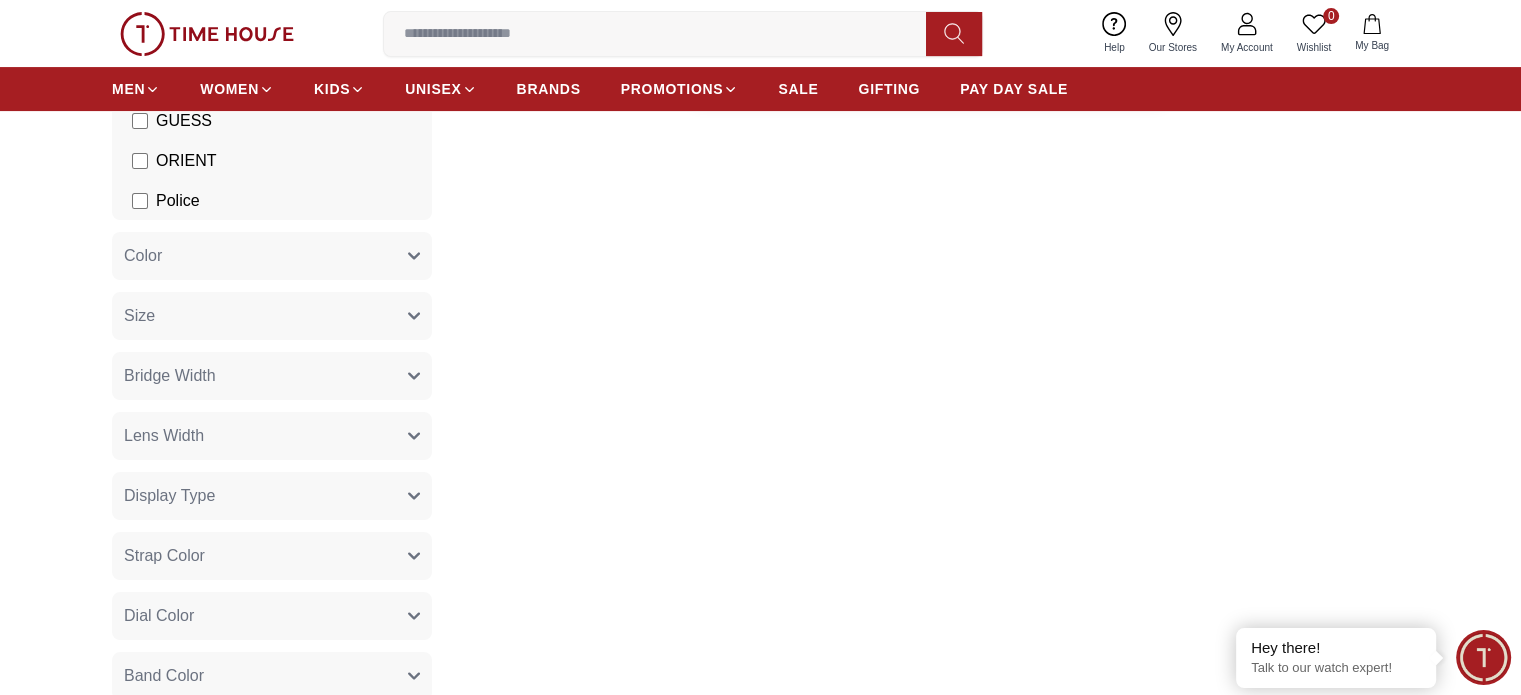scroll, scrollTop: 0, scrollLeft: 0, axis: both 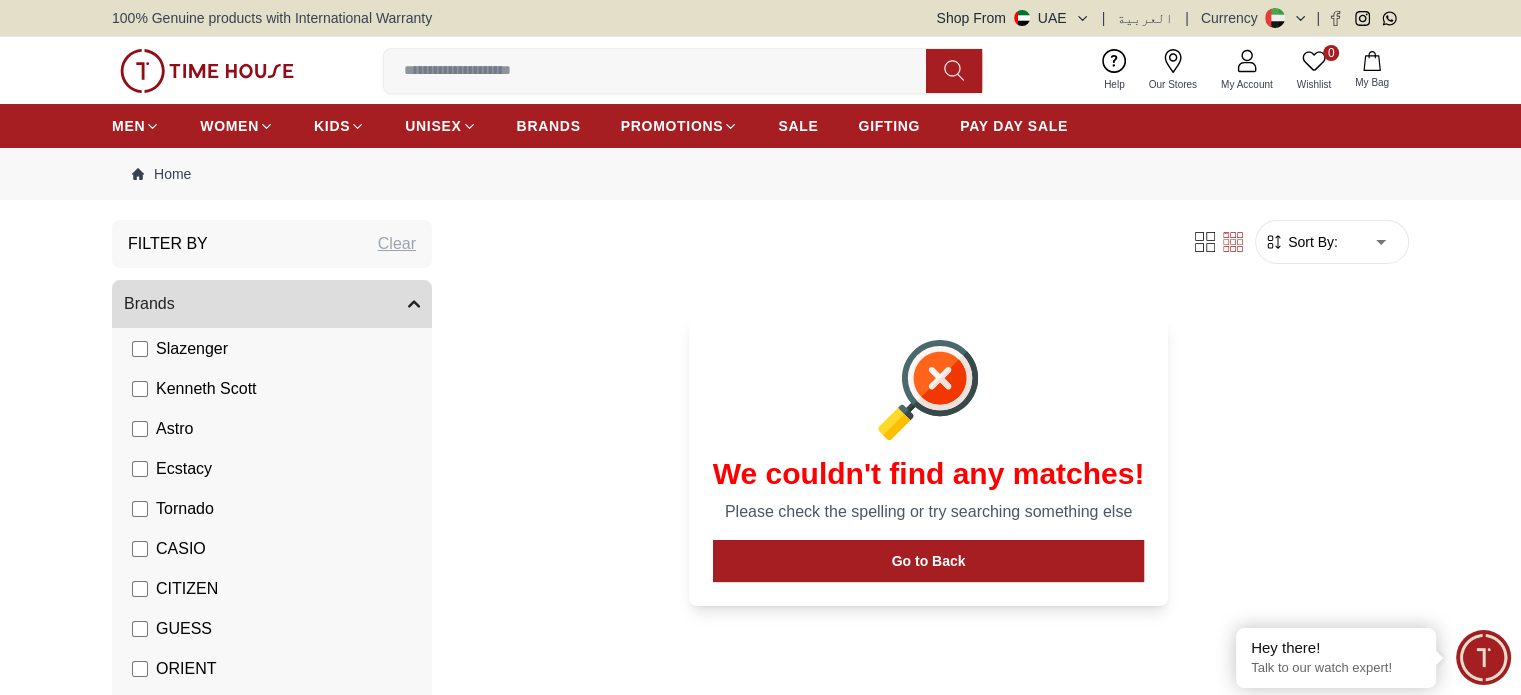 click on "Go to Back" at bounding box center (929, 561) 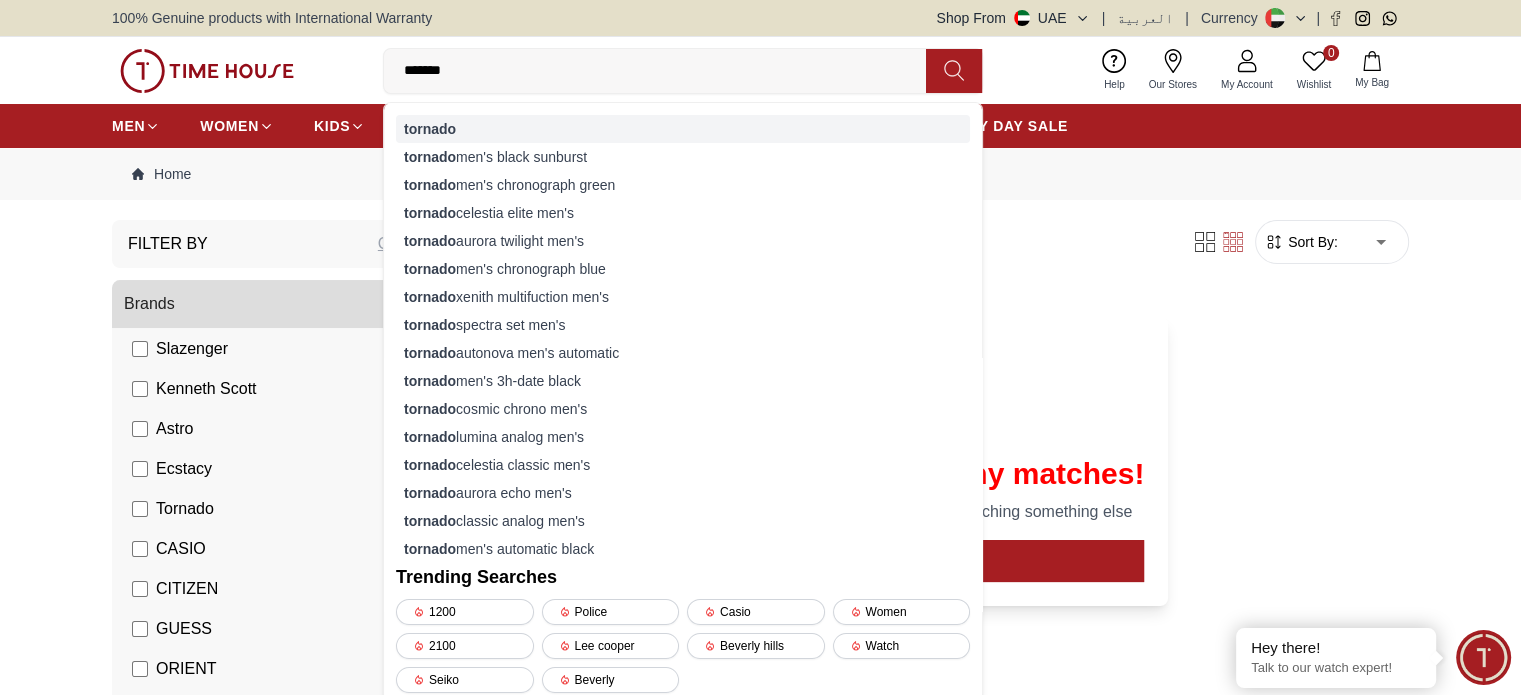 type on "*******" 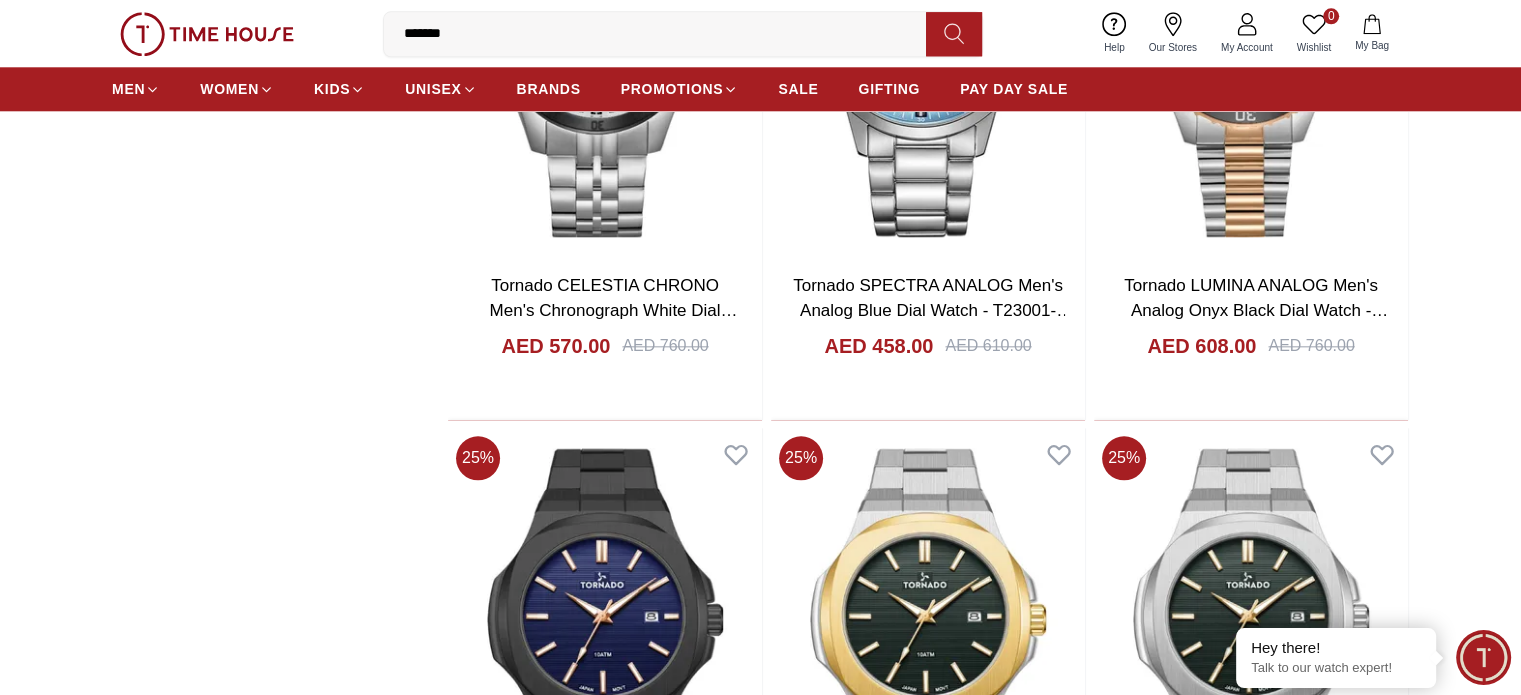 scroll, scrollTop: 2400, scrollLeft: 0, axis: vertical 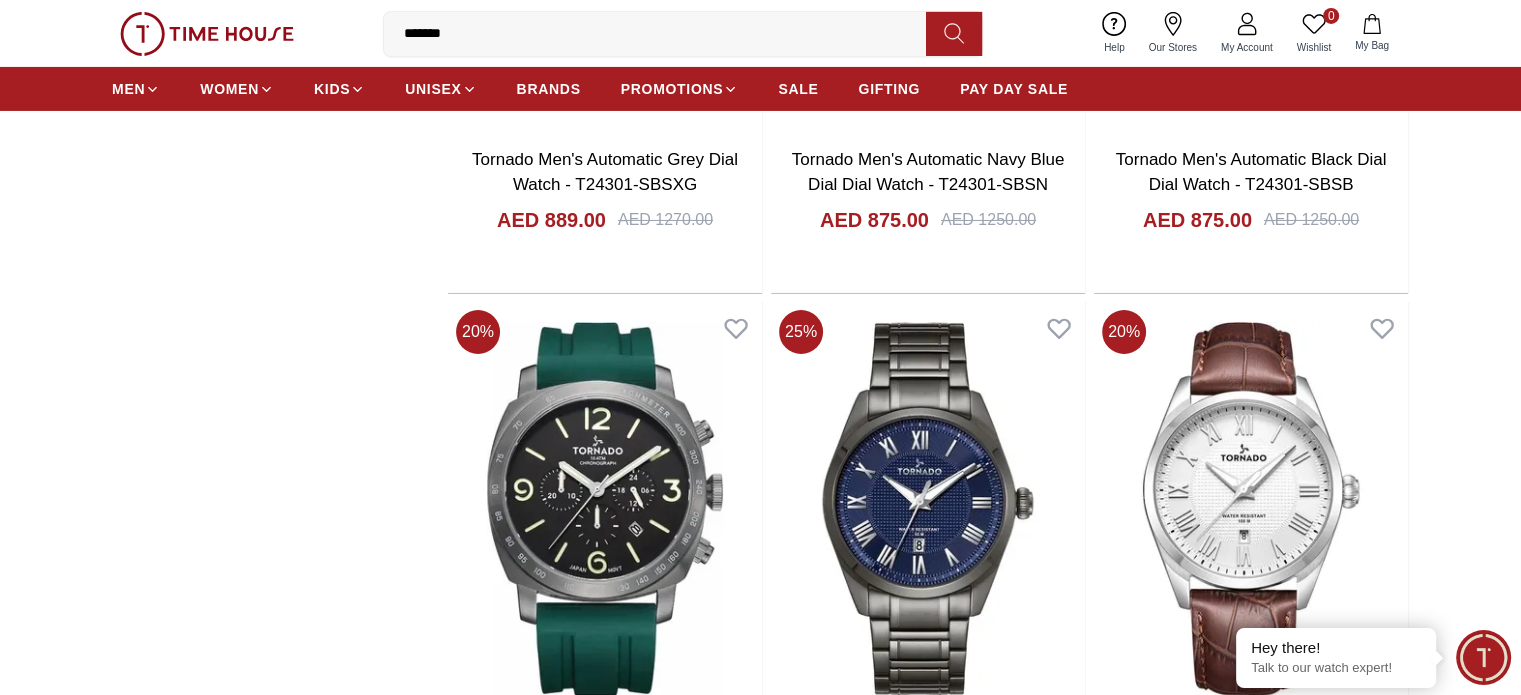click on "*******" at bounding box center (663, 34) 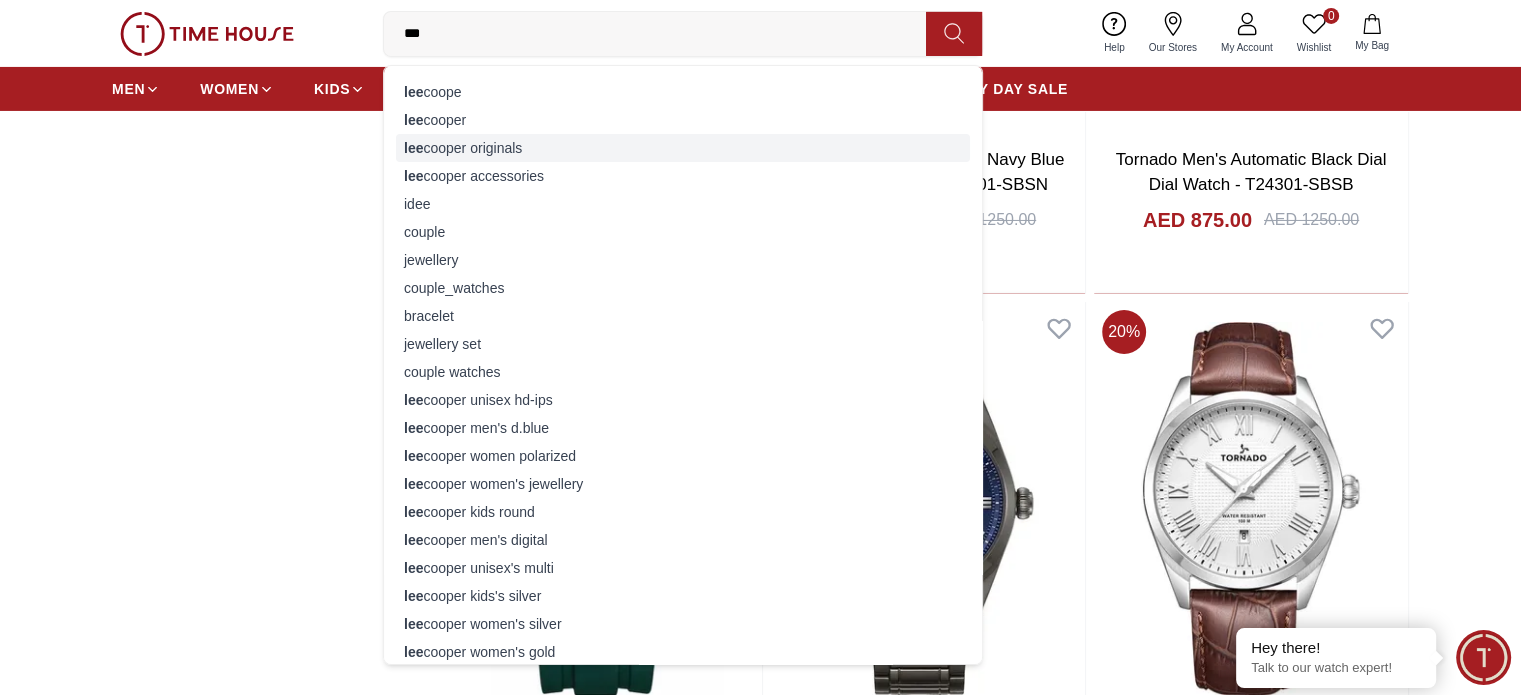 type on "***" 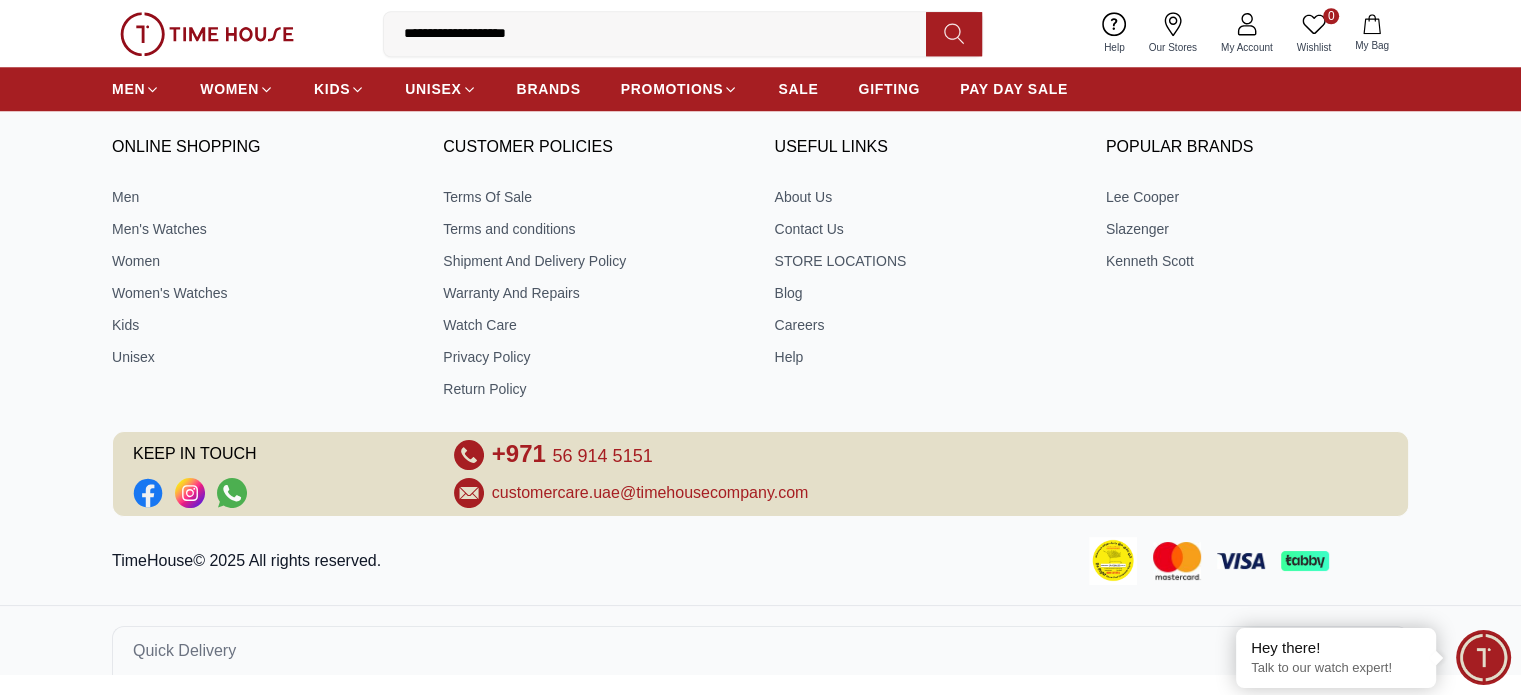 scroll, scrollTop: 0, scrollLeft: 0, axis: both 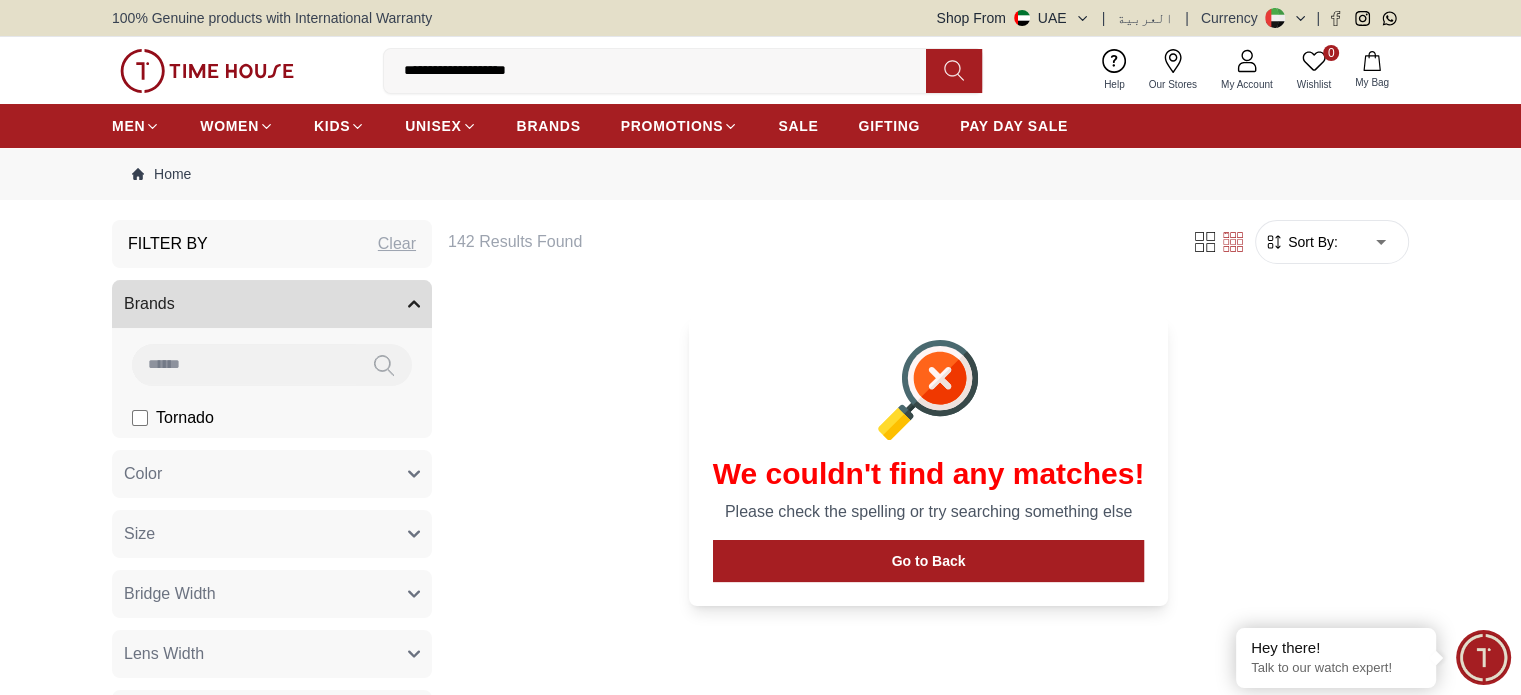click on "**********" at bounding box center [663, 71] 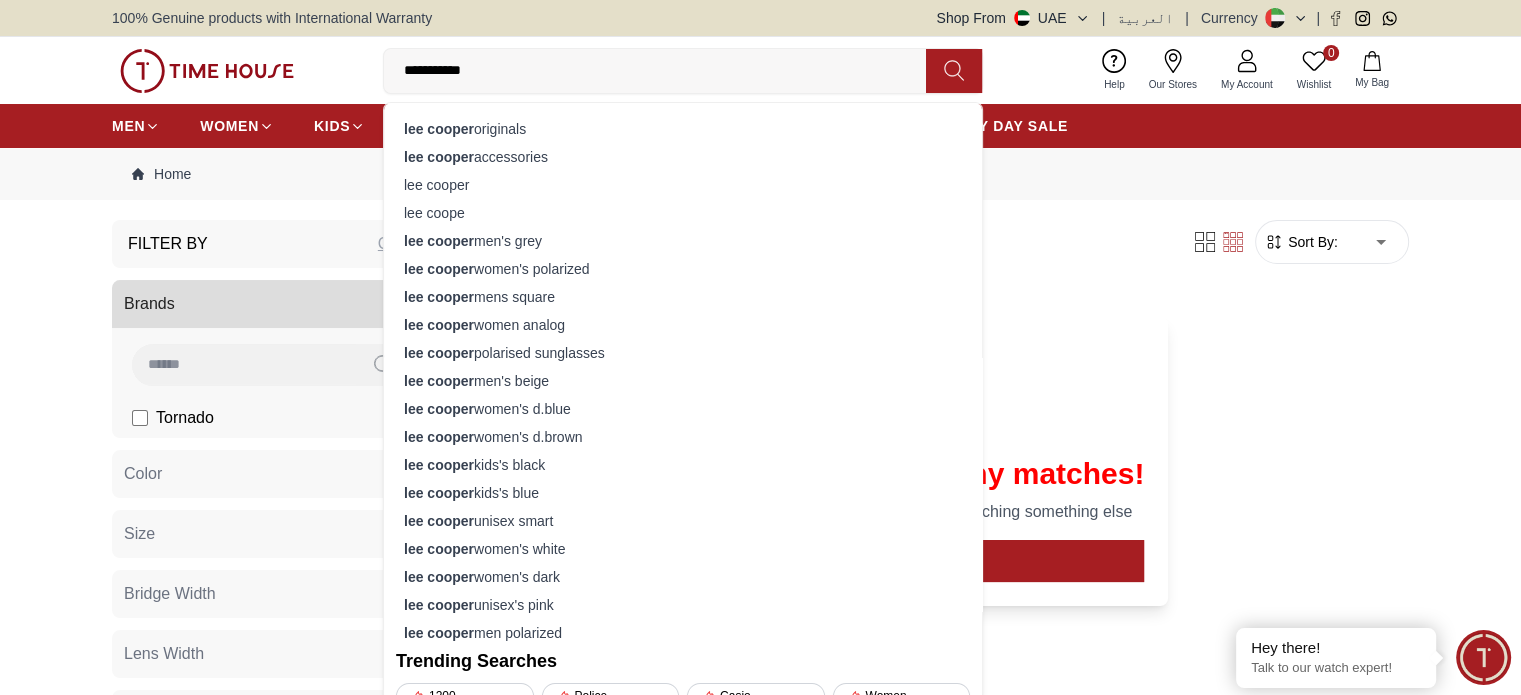 type on "**********" 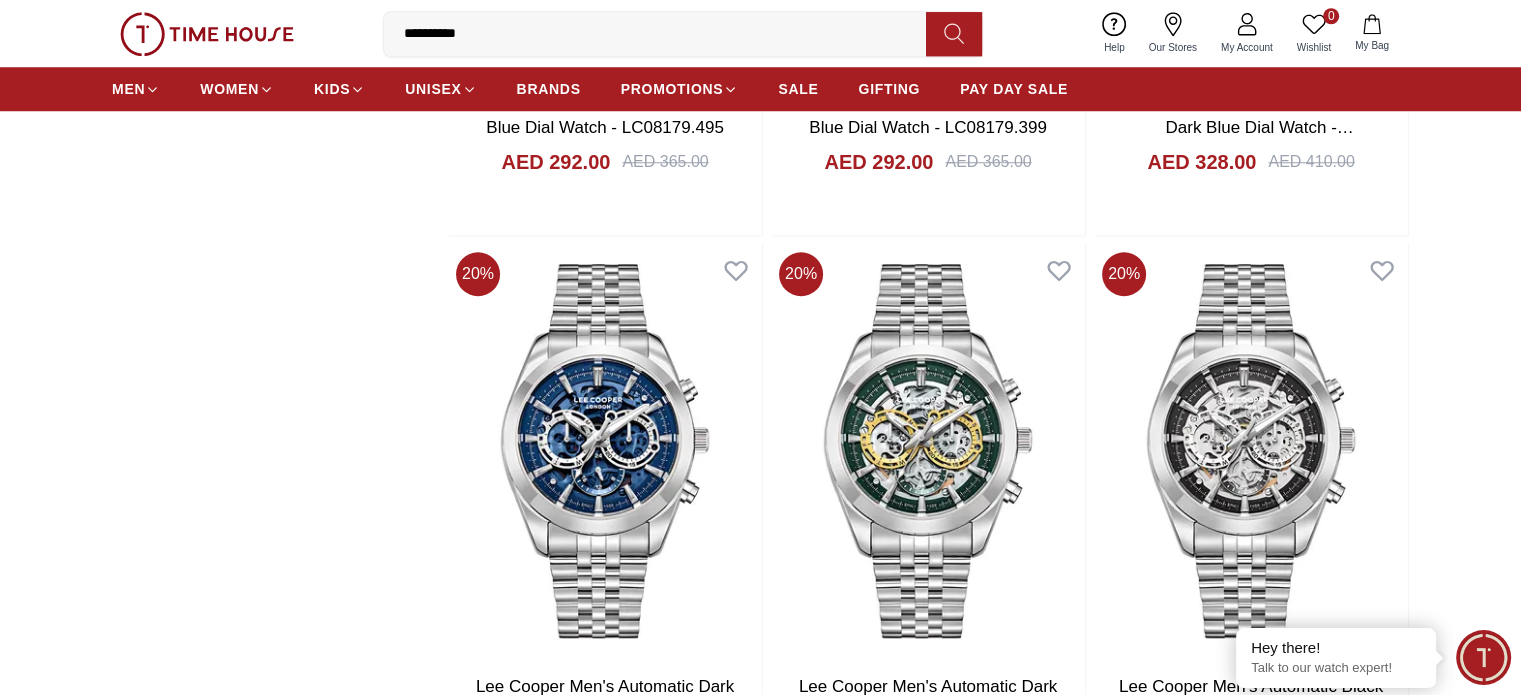 scroll, scrollTop: 2200, scrollLeft: 0, axis: vertical 